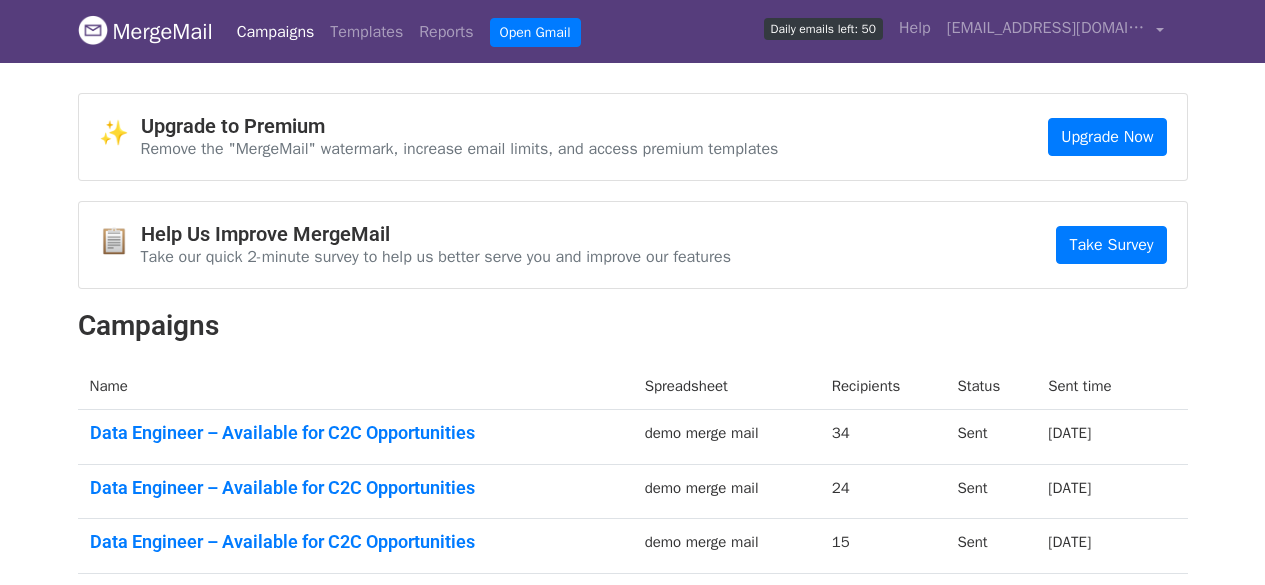 scroll, scrollTop: 0, scrollLeft: 0, axis: both 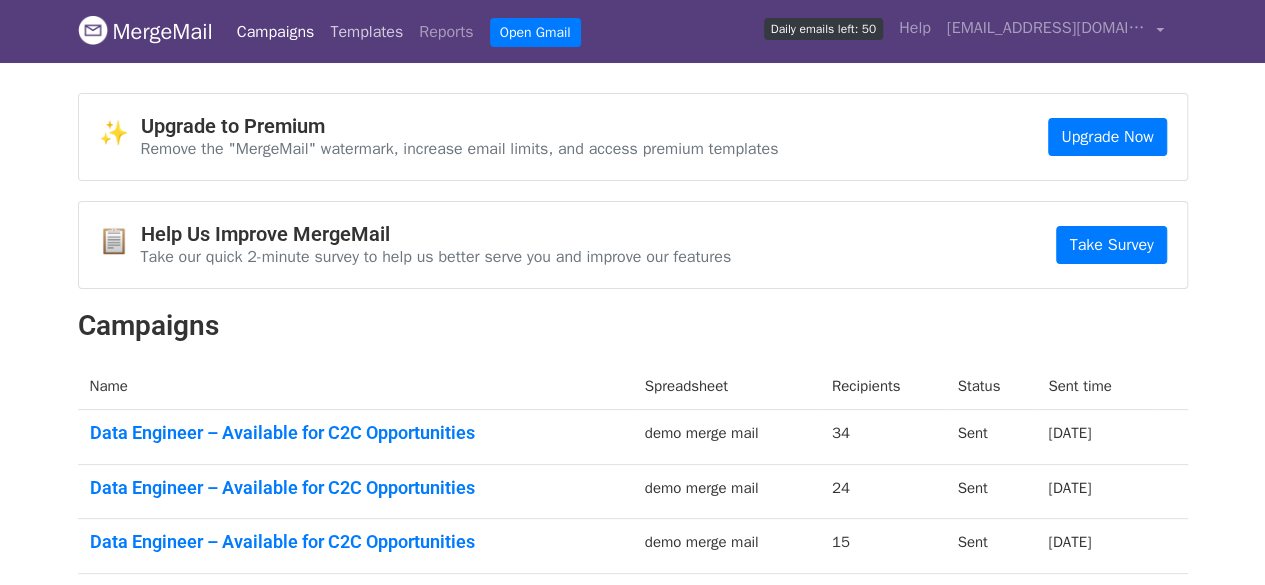 click on "Templates" at bounding box center [366, 32] 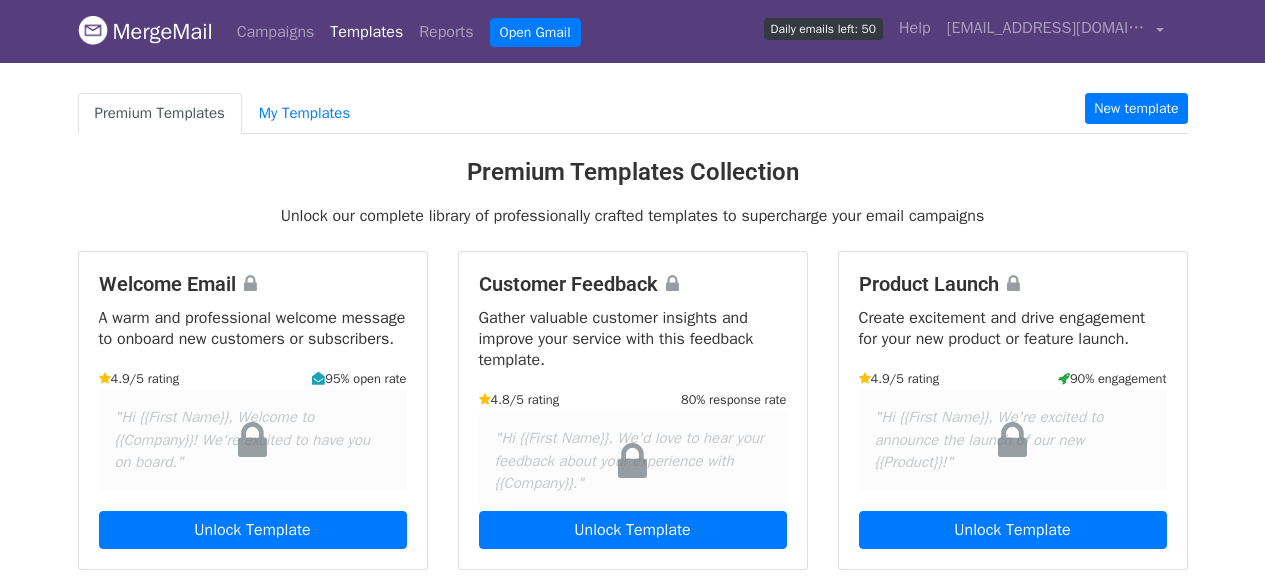 scroll, scrollTop: 0, scrollLeft: 0, axis: both 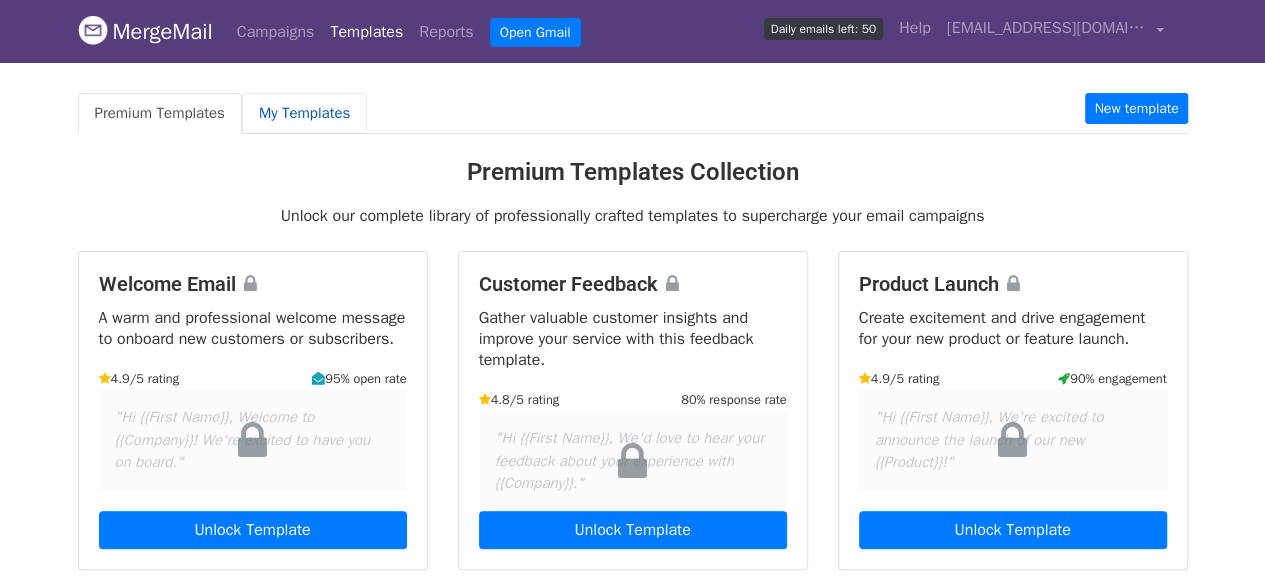 click on "My Templates" at bounding box center [304, 113] 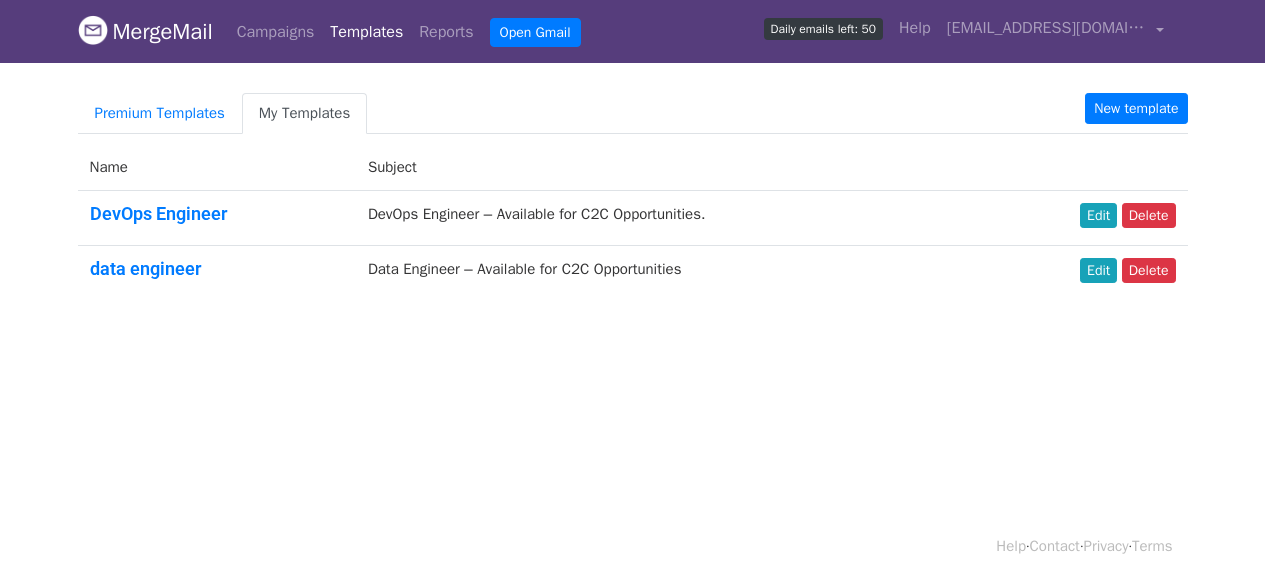 scroll, scrollTop: 0, scrollLeft: 0, axis: both 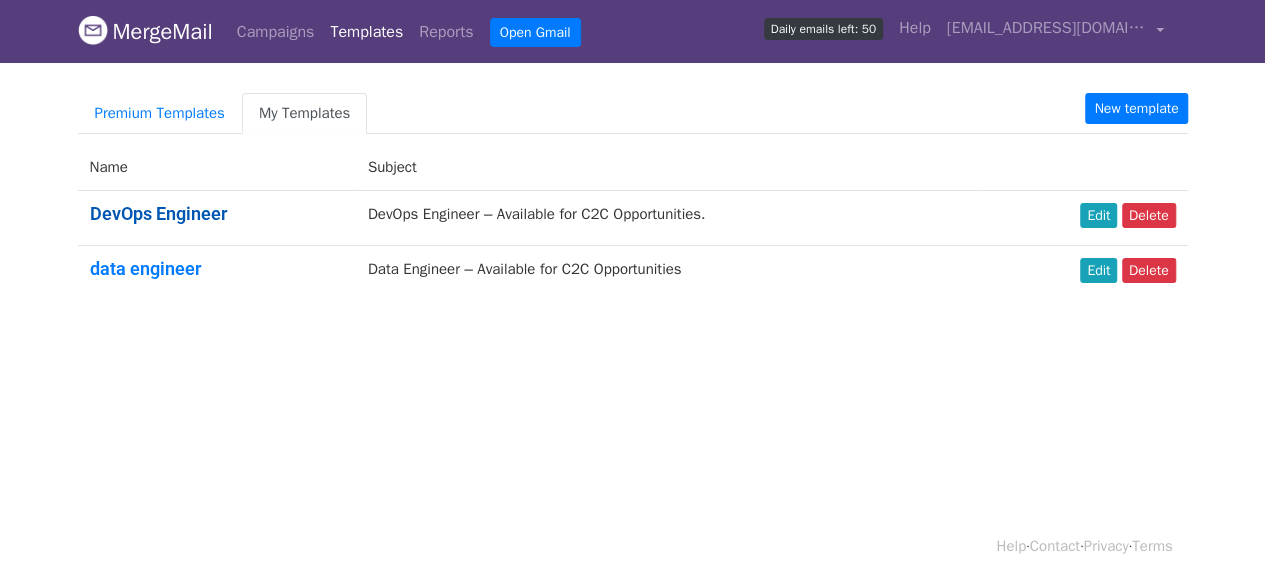 click on "DevOps Engineer" at bounding box center (158, 213) 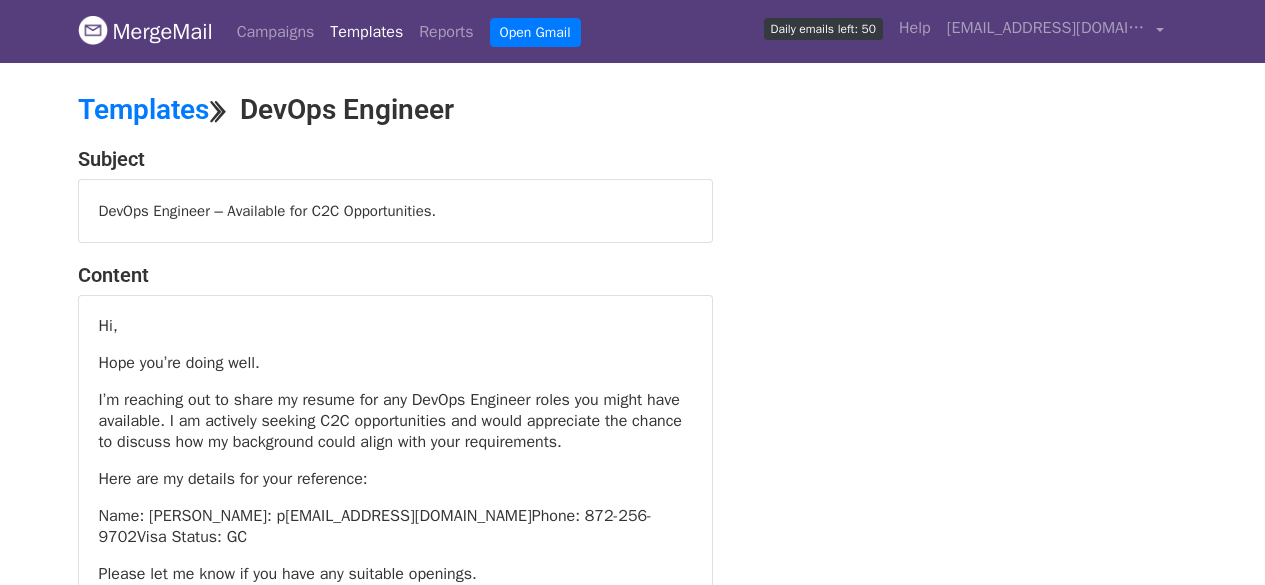 scroll, scrollTop: 0, scrollLeft: 0, axis: both 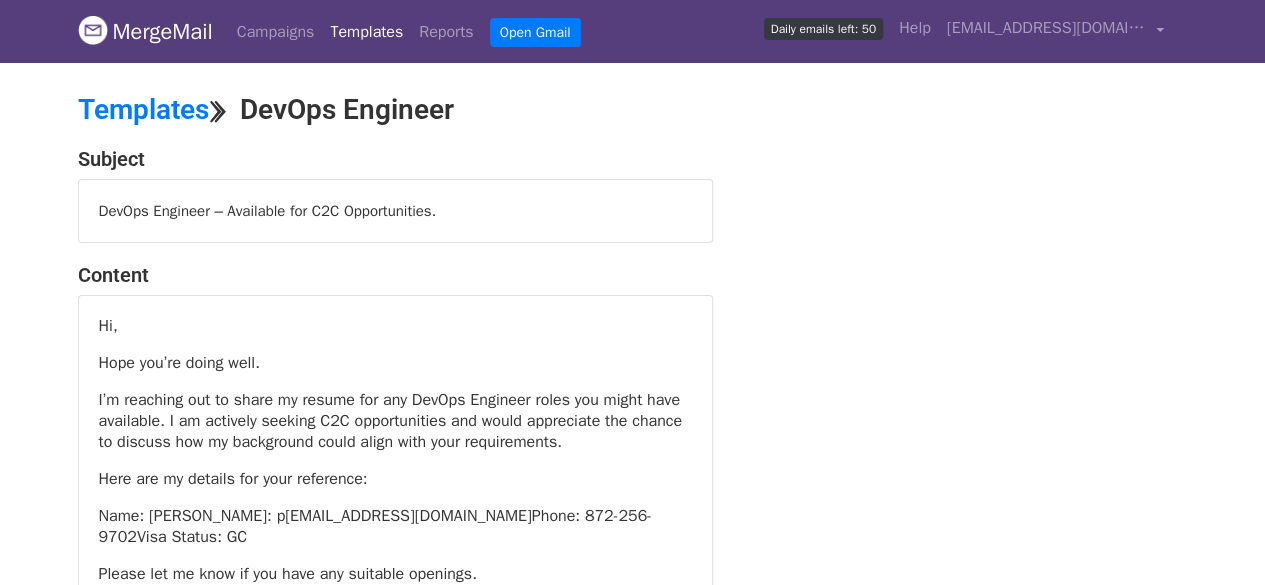 click on "DevOps Engineer – Available for C2C Opportunities." at bounding box center [395, 211] 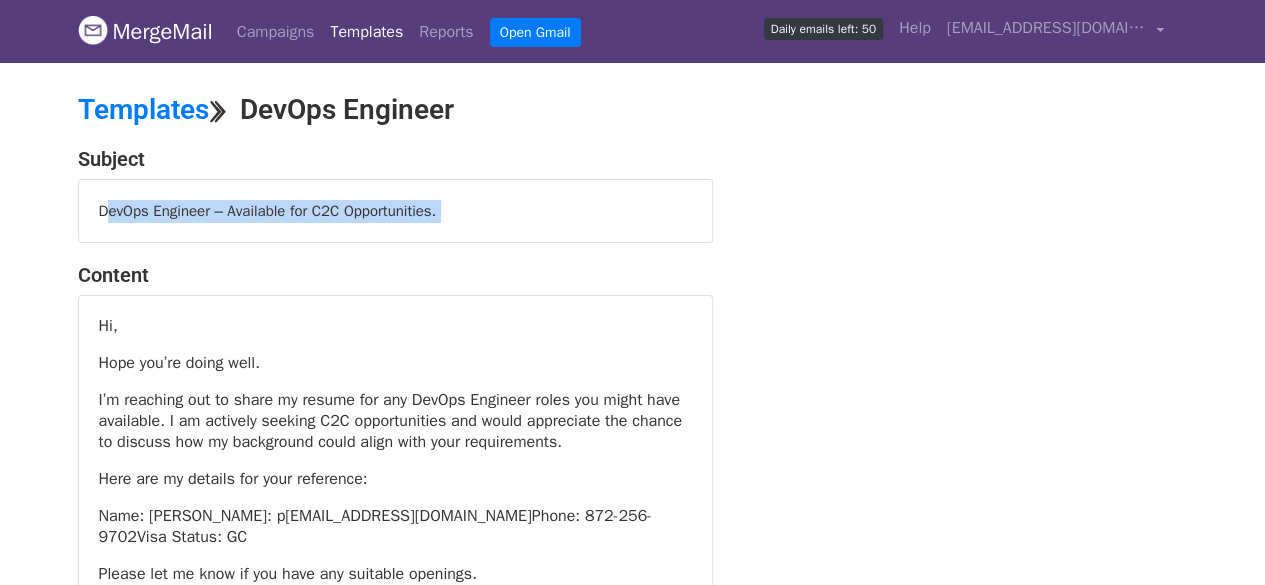 click on "DevOps Engineer – Available for C2C Opportunities." at bounding box center (395, 211) 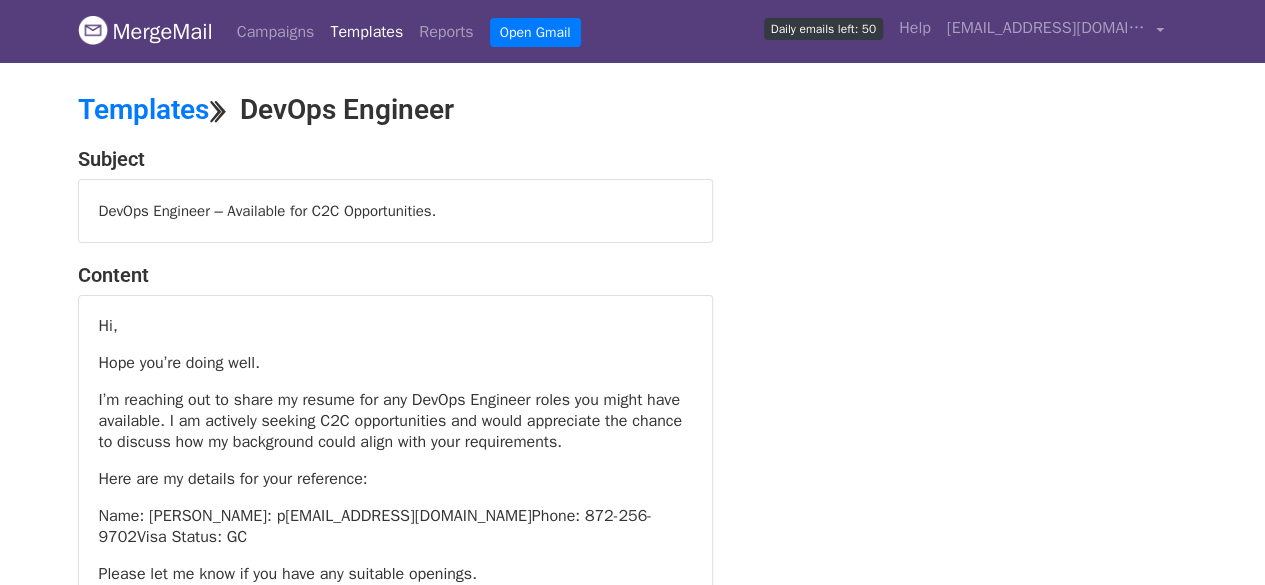 click on "Hi,
Hope you’re doing well.
I’m reaching out to share my resume for any DevOps Engineer roles you might have available. I am actively seeking C2C opportunities and would appreciate the chance to discuss how my background could align with your requirements.
Here are my details for your reference:
Name: [PERSON_NAME]: p [EMAIL_ADDRESS][DOMAIN_NAME] Phone: 872-256-9702Visa Status: GC
Please let me know if you have any suitable openings." at bounding box center (395, 450) 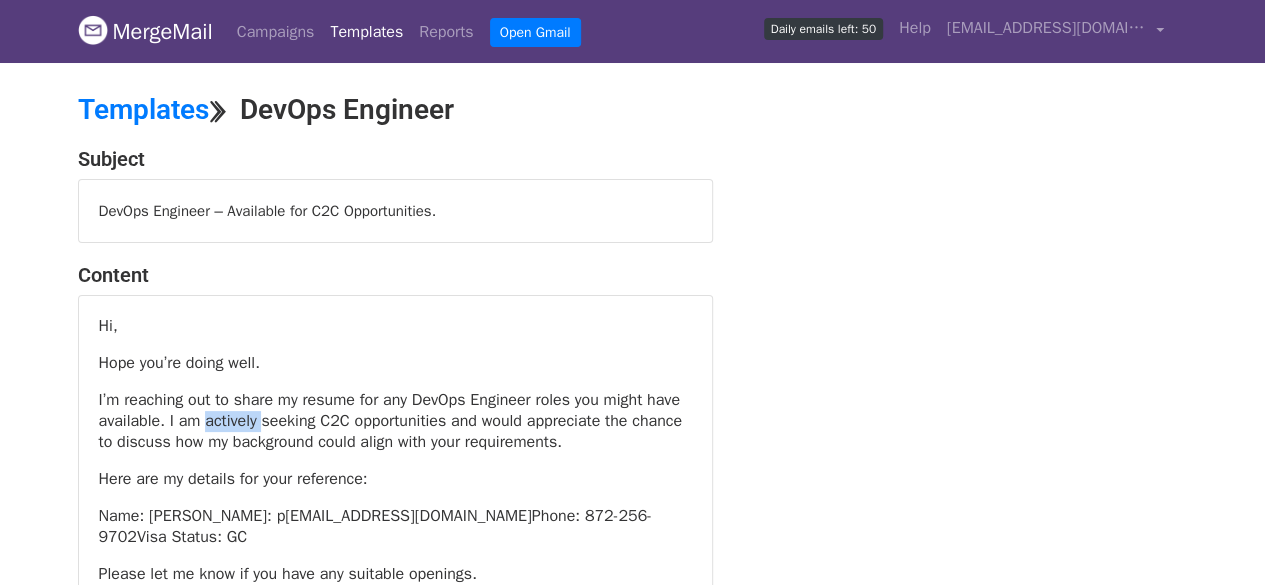 click on "I’m reaching out to share my resume for any DevOps Engineer roles you might have available. I am actively seeking C2C opportunities and would appreciate the chance to discuss how my background could align with your requirements." at bounding box center [395, 421] 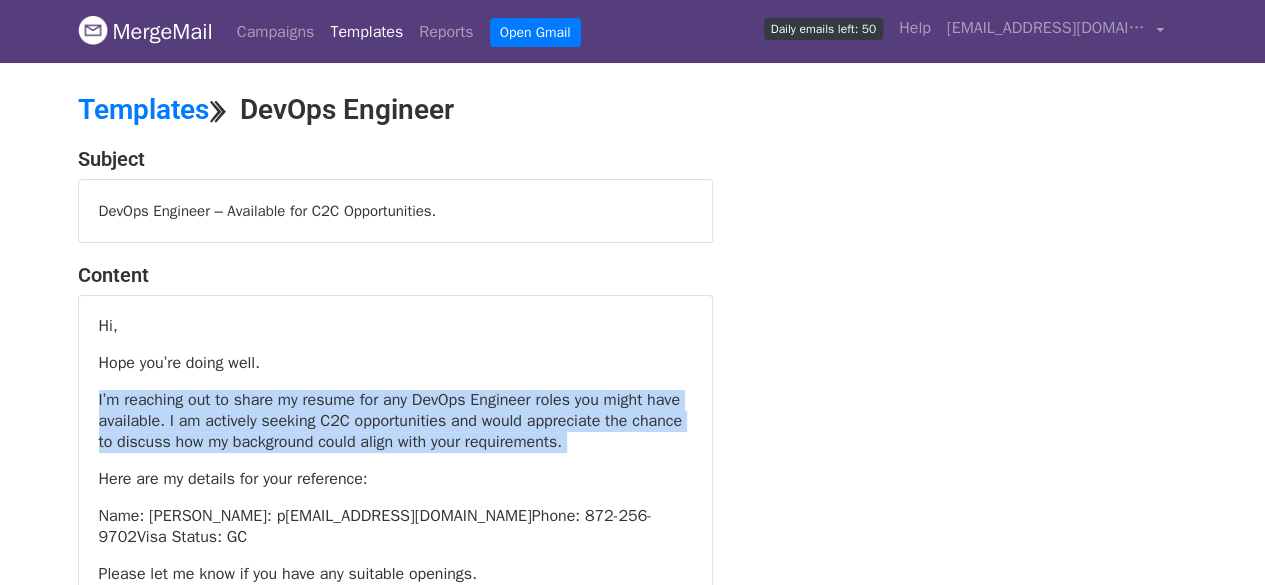 click on "I’m reaching out to share my resume for any DevOps Engineer roles you might have available. I am actively seeking C2C opportunities and would appreciate the chance to discuss how my background could align with your requirements." at bounding box center [395, 421] 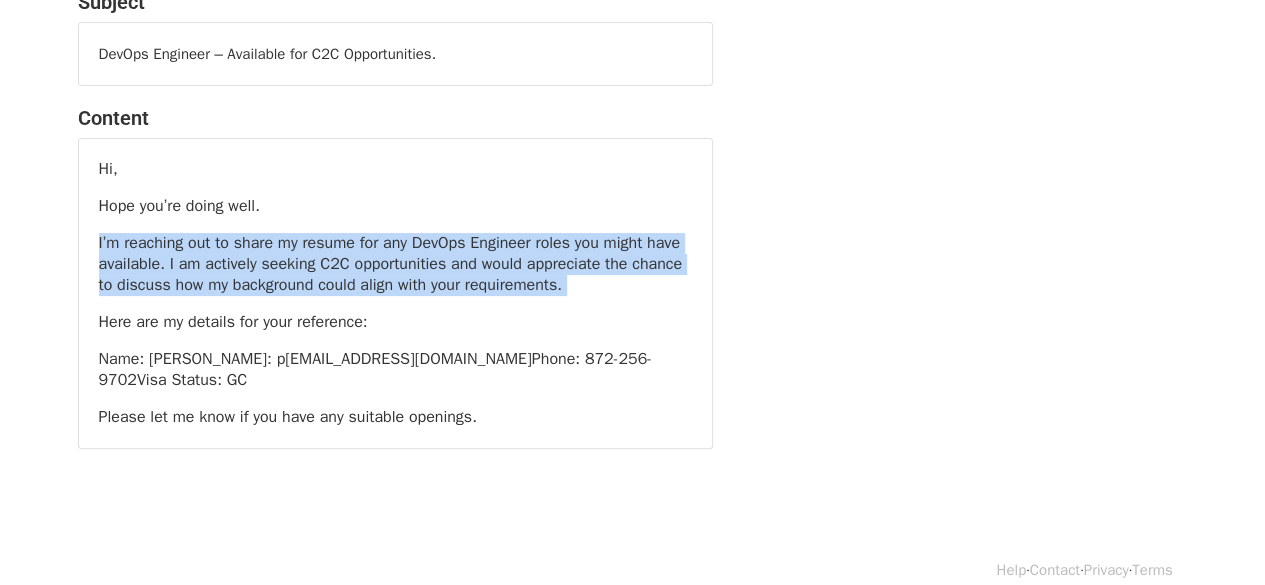 scroll, scrollTop: 158, scrollLeft: 0, axis: vertical 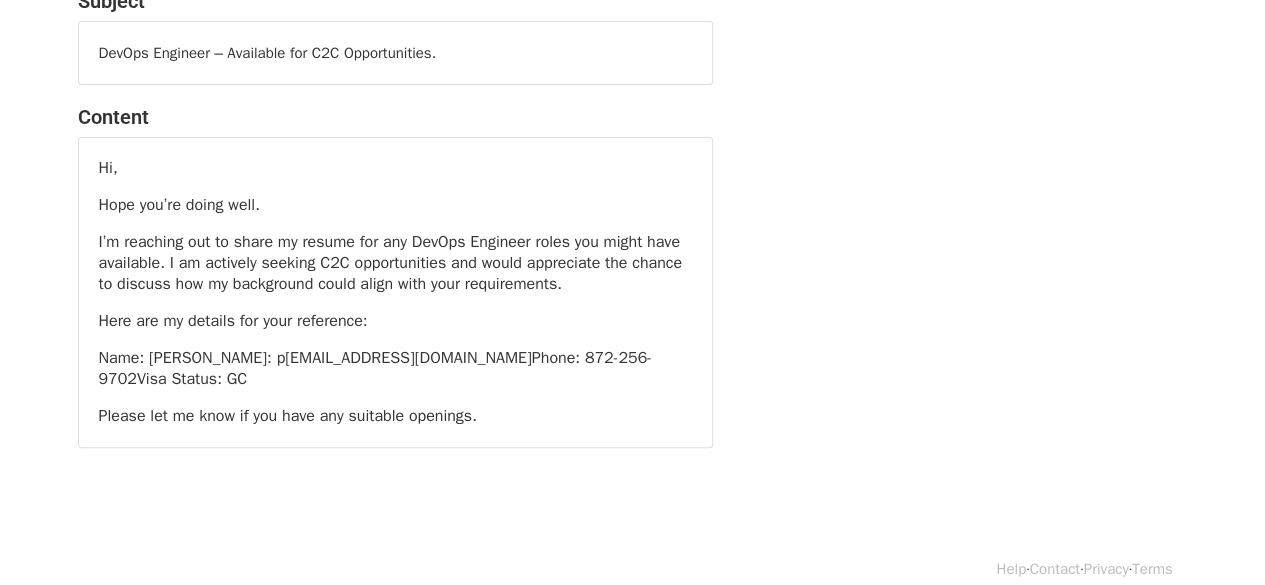 click on "Hi,
Hope you’re doing well.
I’m reaching out to share my resume for any DevOps Engineer roles you might have available. I am actively seeking C2C opportunities and would appreciate the chance to discuss how my background could align with your requirements.
Here are my details for your reference:
Name: Dinny Sriram Charan PasupuletiEmail: p dinnysriramcharan@gmail.com Phone: 872-256-9702Visa Status: GC
Please let me know if you have any suitable openings." at bounding box center (395, 292) 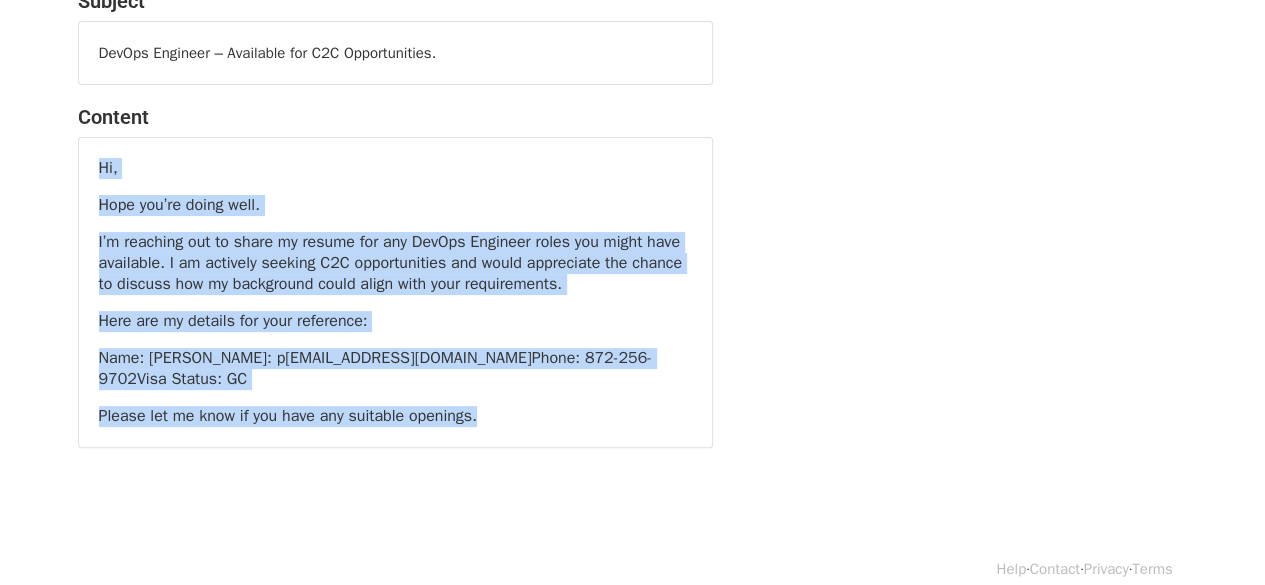 drag, startPoint x: 497, startPoint y: 417, endPoint x: 42, endPoint y: 160, distance: 522.5648 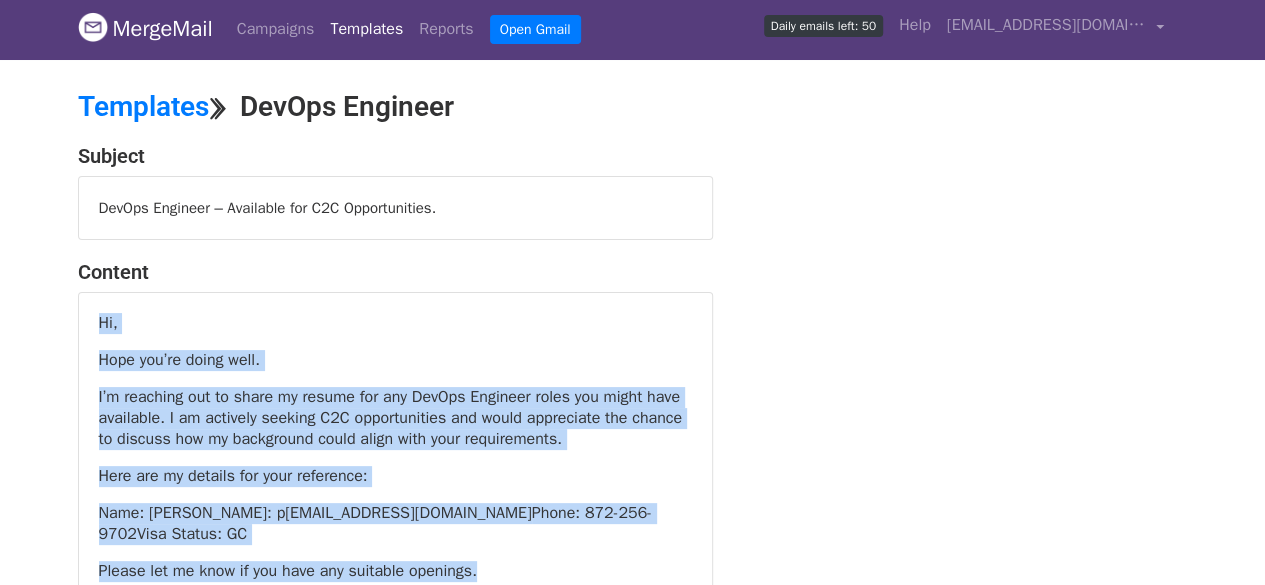 scroll, scrollTop: 2, scrollLeft: 0, axis: vertical 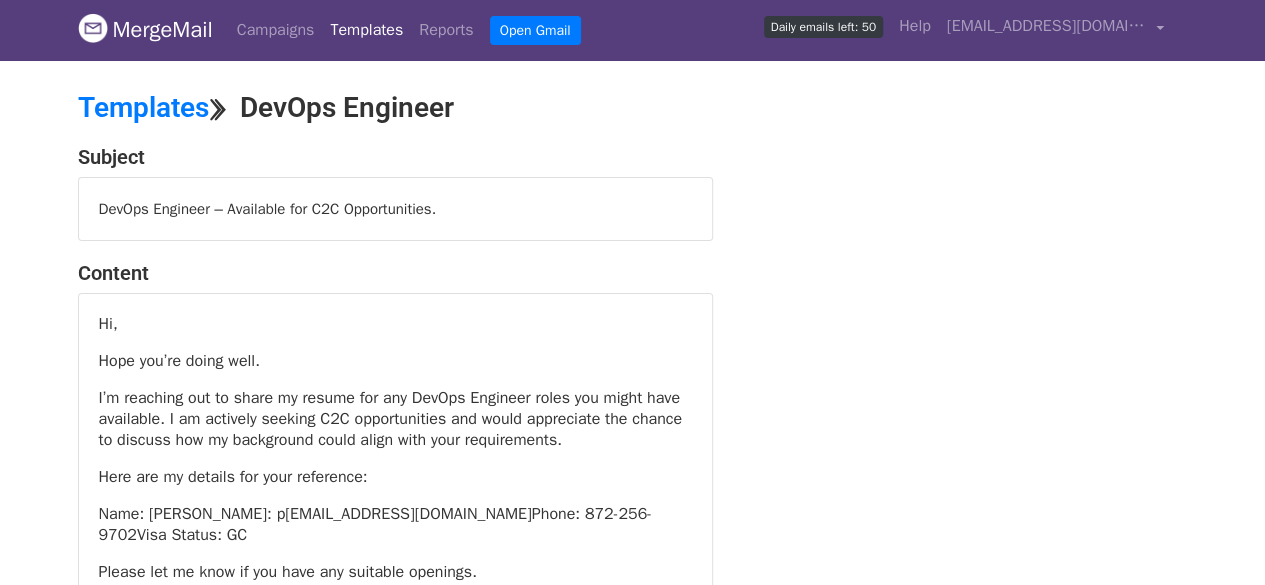 click on "DevOps Engineer – Available for C2C Opportunities." at bounding box center [395, 209] 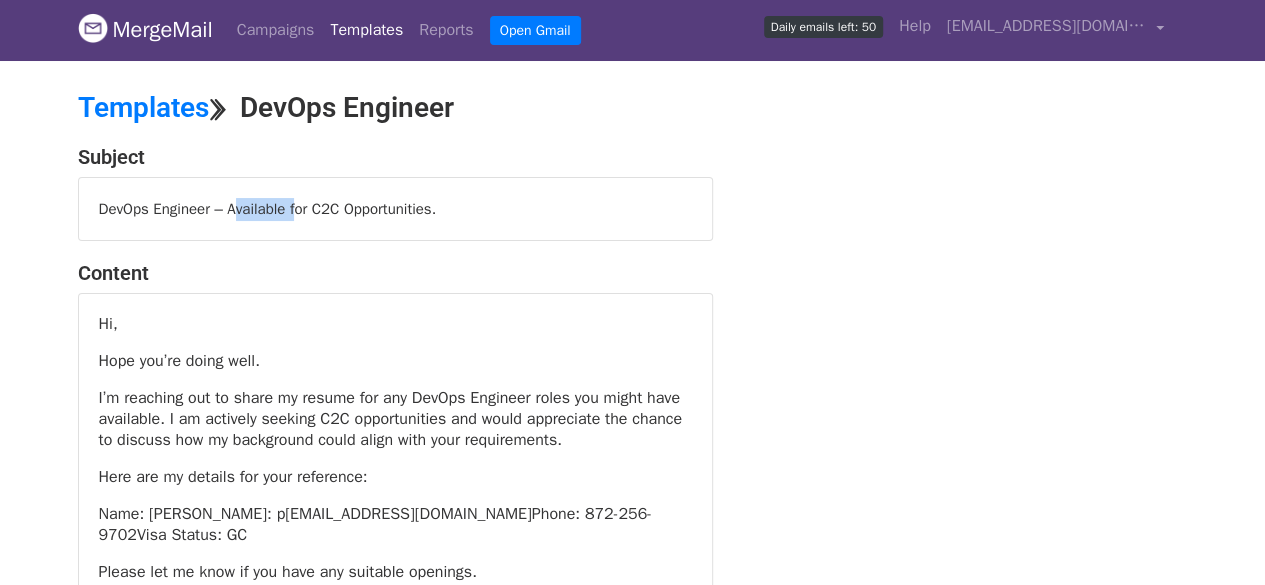 click on "DevOps Engineer – Available for C2C Opportunities." at bounding box center (395, 209) 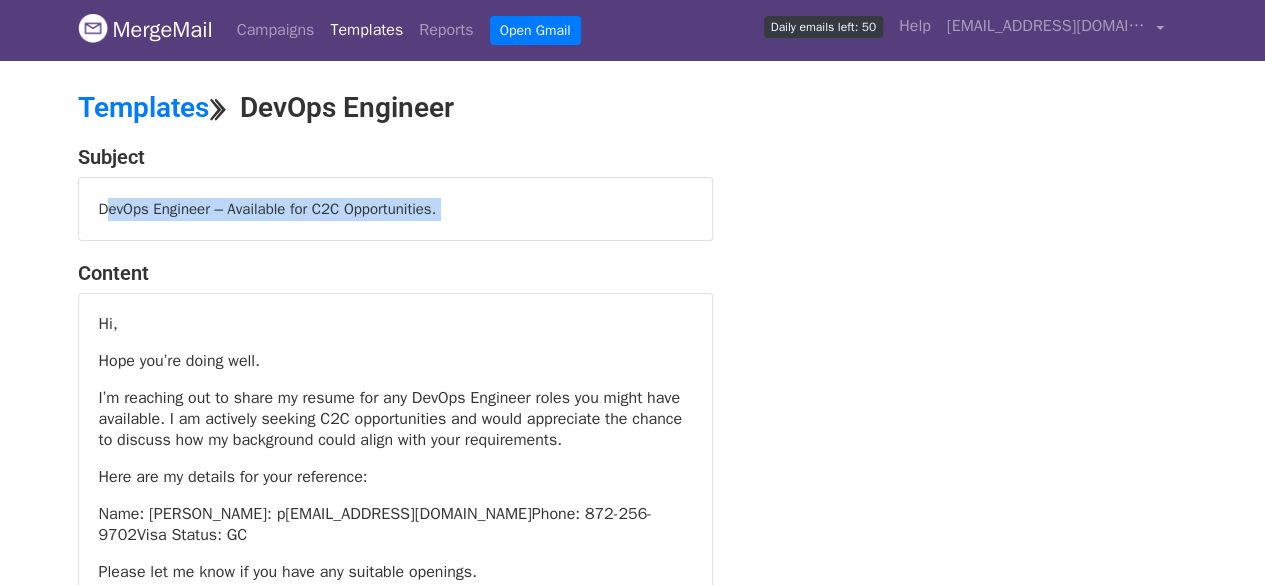 click on "DevOps Engineer – Available for C2C Opportunities." at bounding box center [395, 209] 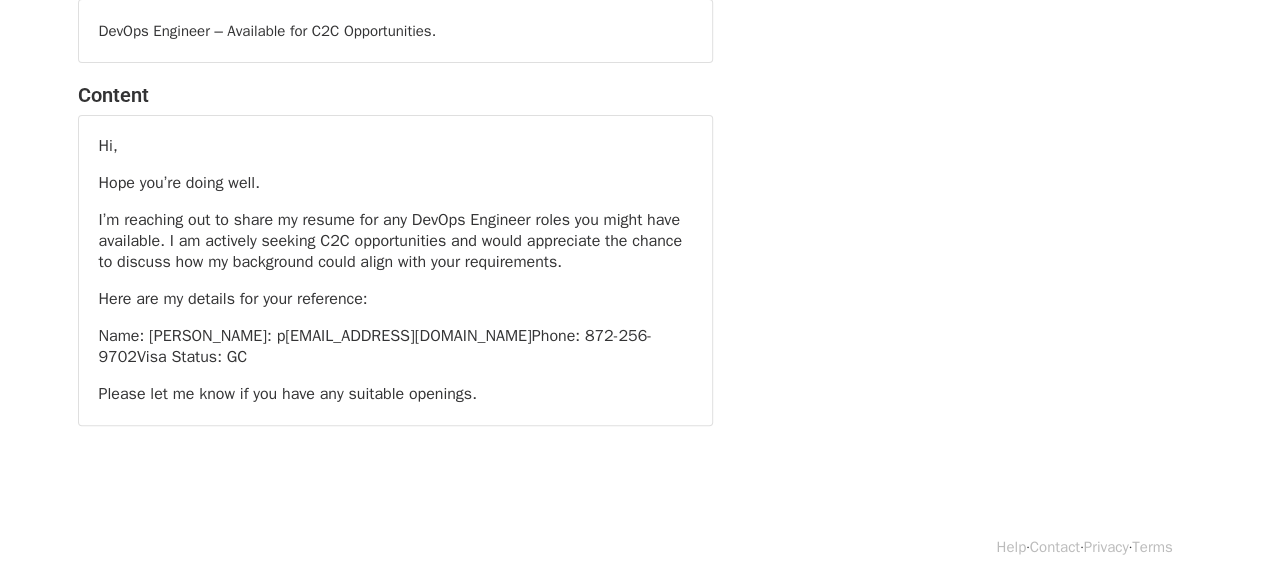 click on "I’m reaching out to share my resume for any DevOps Engineer roles you might have available. I am actively seeking C2C opportunities and would appreciate the chance to discuss how my background could align with your requirements." at bounding box center [395, 241] 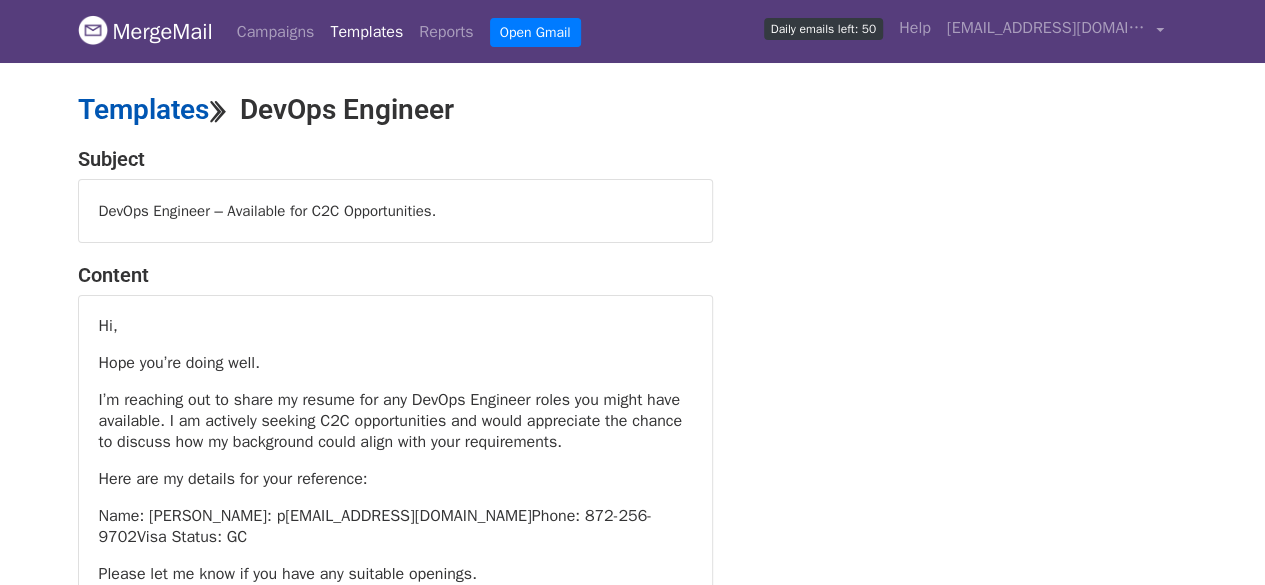 click on "Templates" at bounding box center [143, 109] 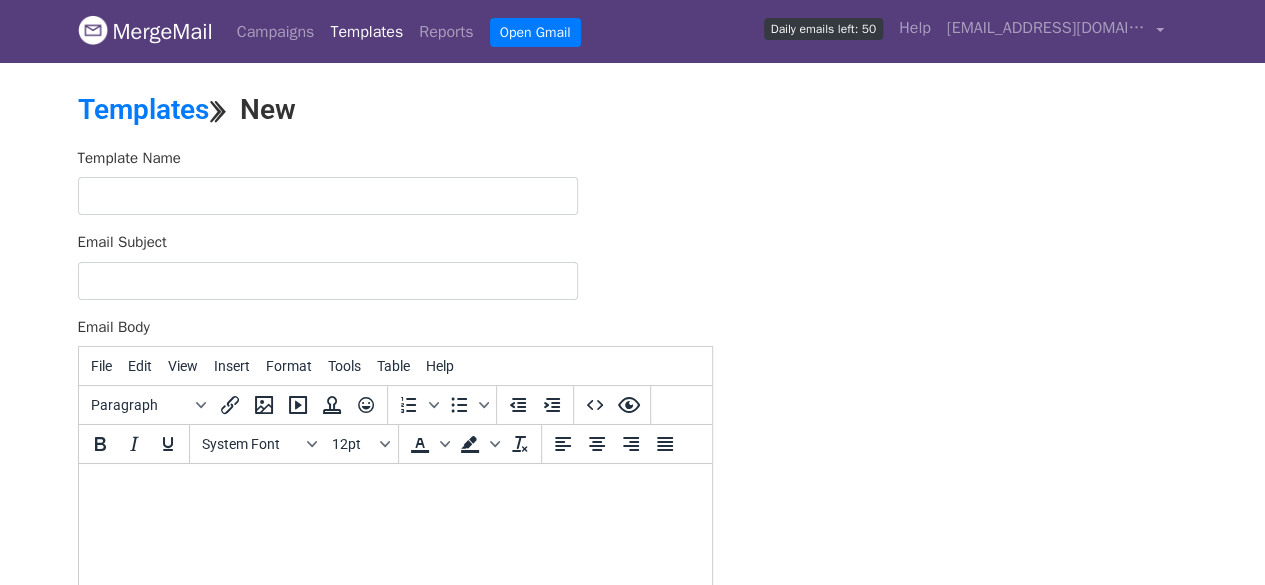 scroll, scrollTop: 0, scrollLeft: 0, axis: both 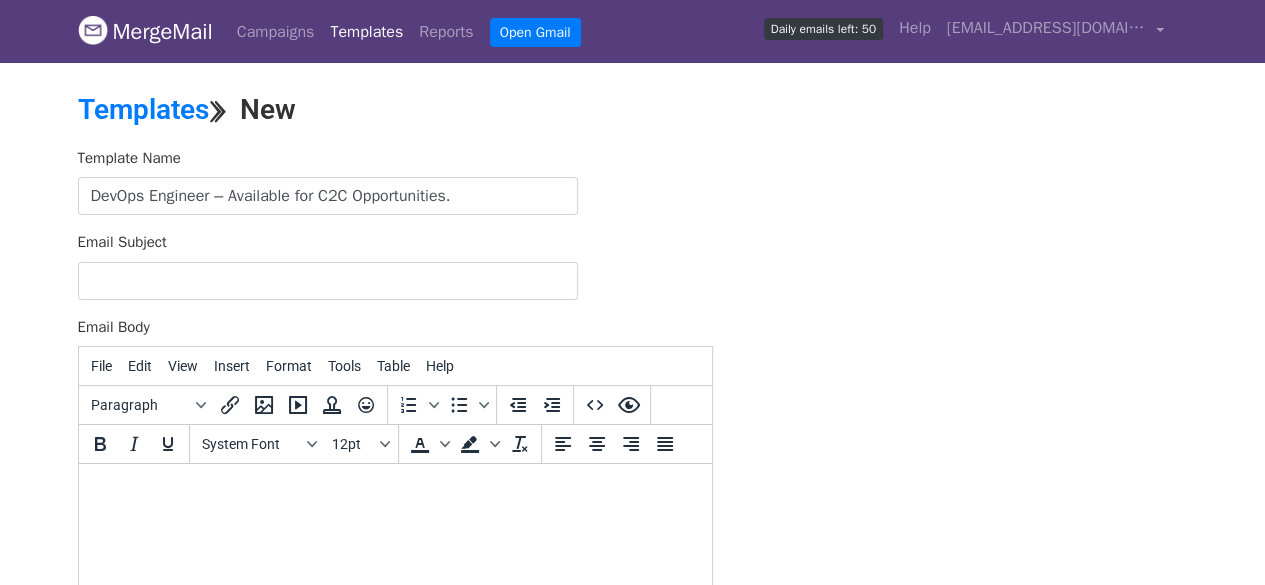 type on "DevOps Engineer – Available for C2C Opportunities." 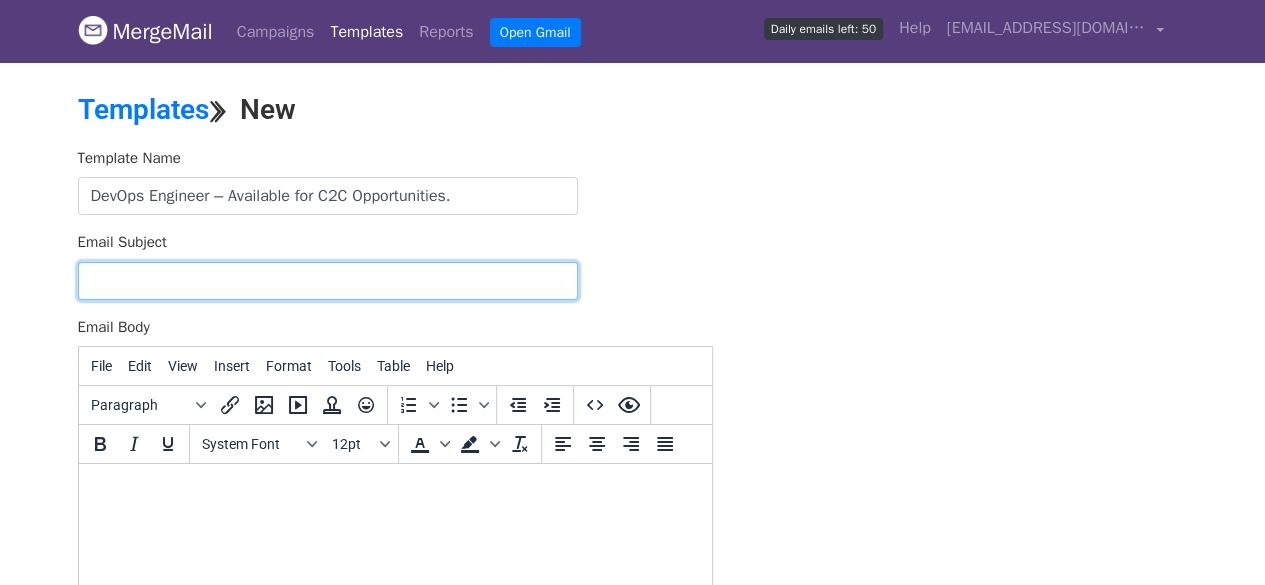 click on "Email Subject" at bounding box center [328, 281] 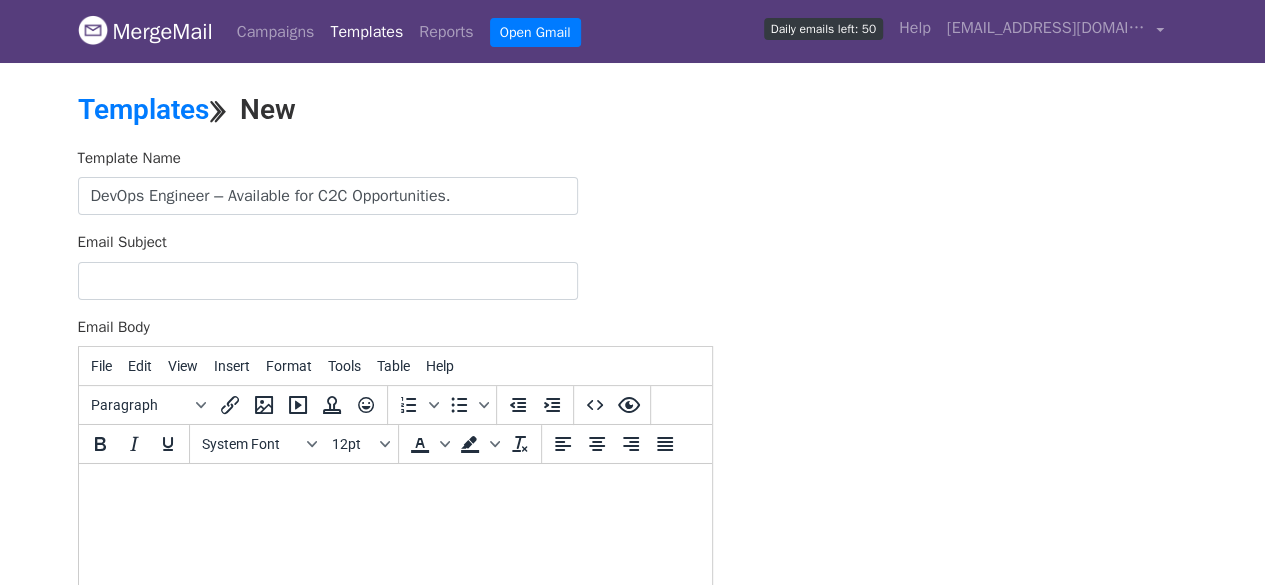 click on "Email Subject" at bounding box center (395, 265) 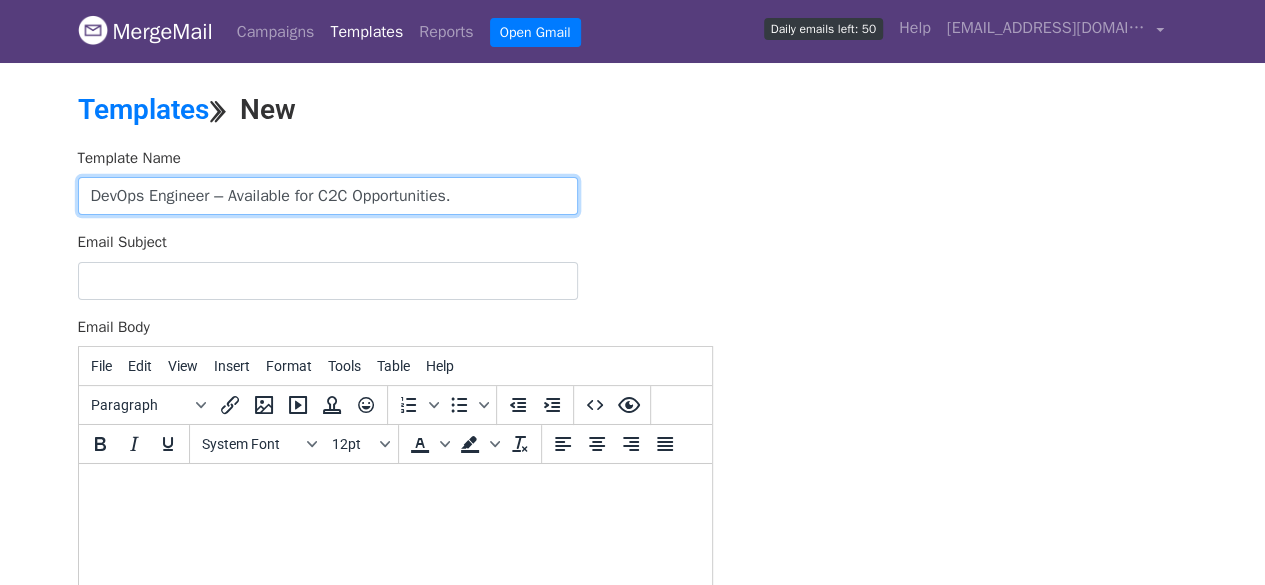 click on "DevOps Engineer – Available for C2C Opportunities." at bounding box center (328, 196) 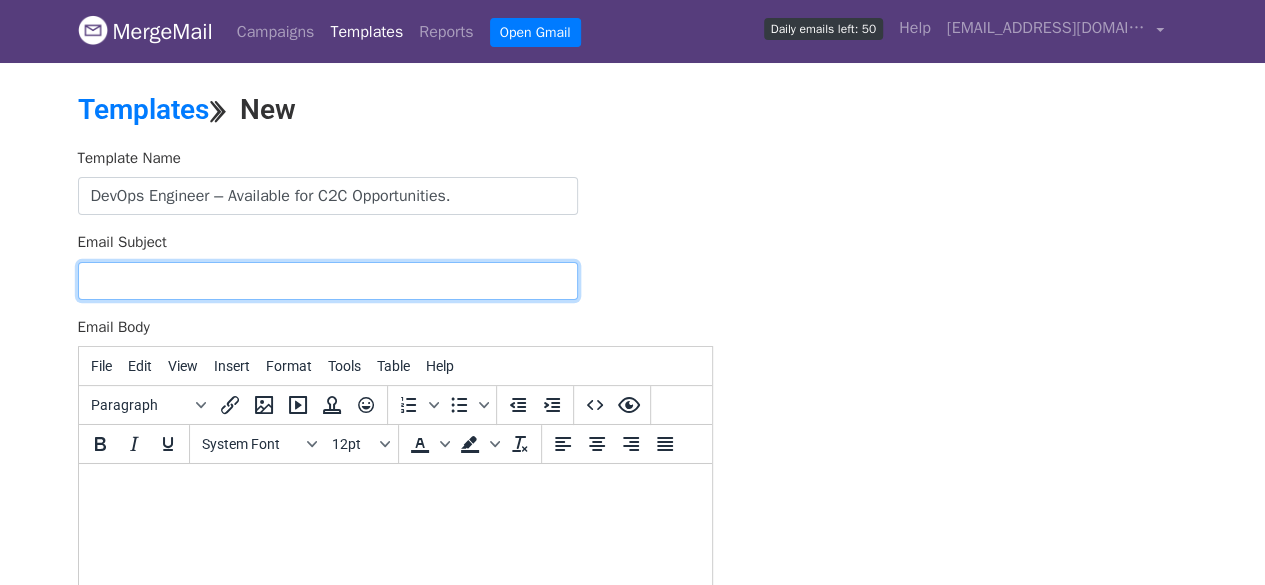 click on "Email Subject" at bounding box center [328, 281] 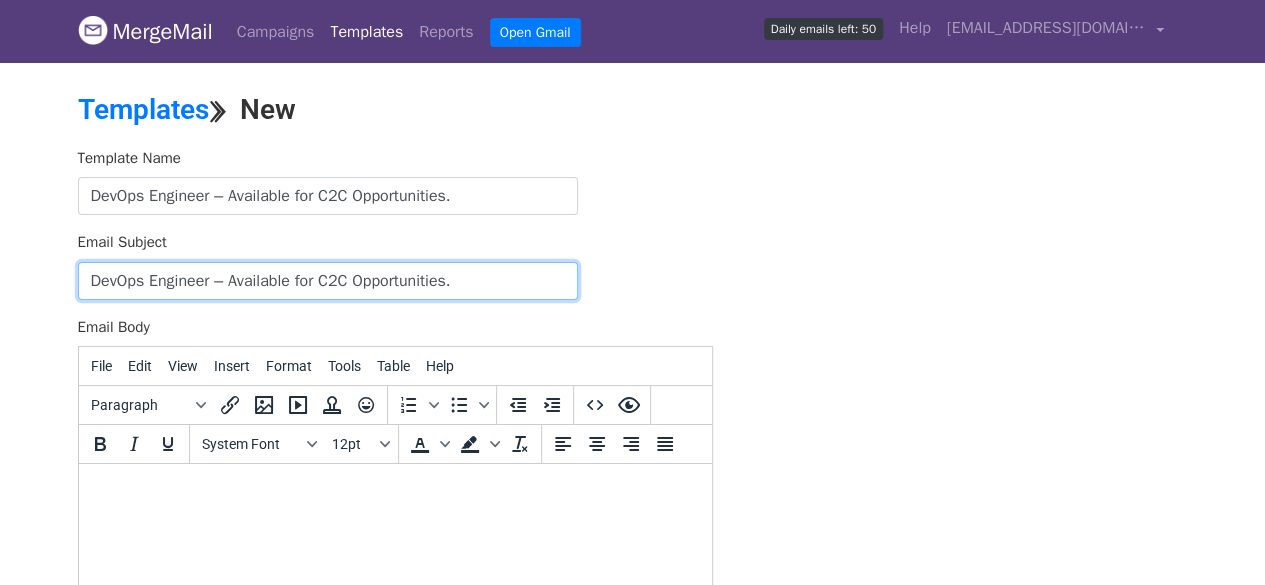 type on "DevOps Engineer – Available for C2C Opportunities." 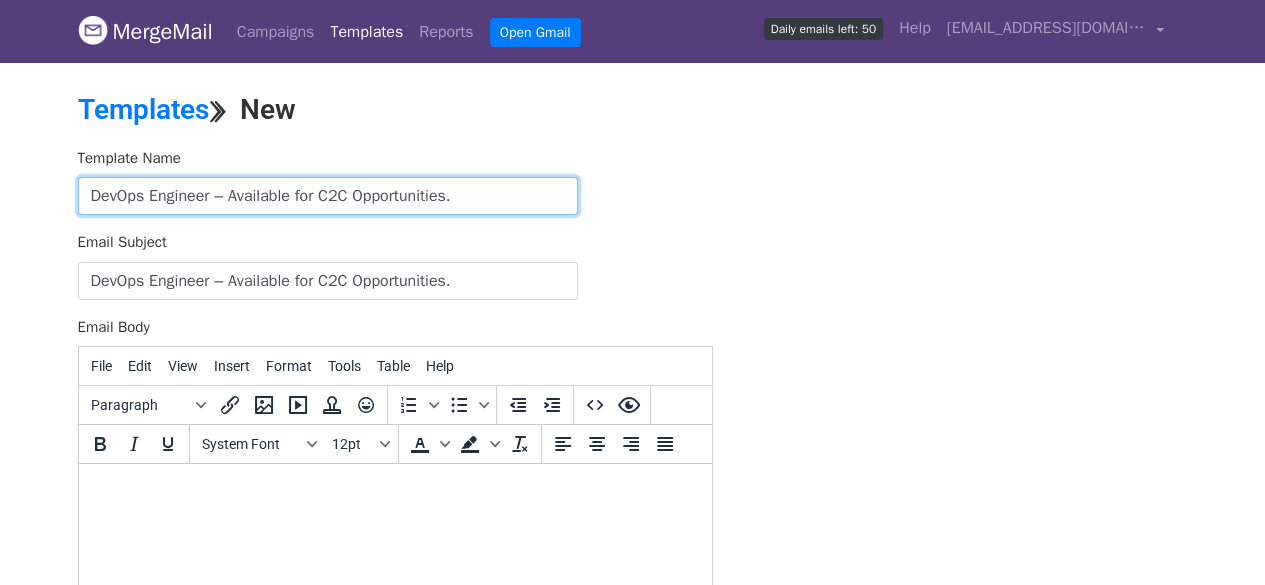 drag, startPoint x: 463, startPoint y: 195, endPoint x: 211, endPoint y: 209, distance: 252.3886 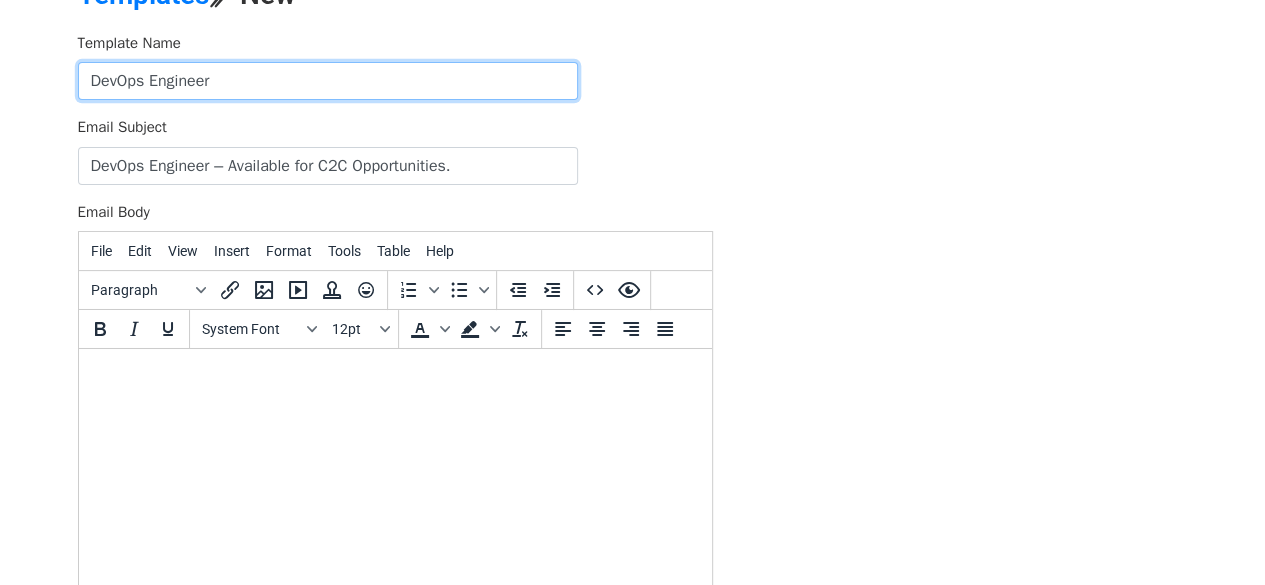 scroll, scrollTop: 134, scrollLeft: 0, axis: vertical 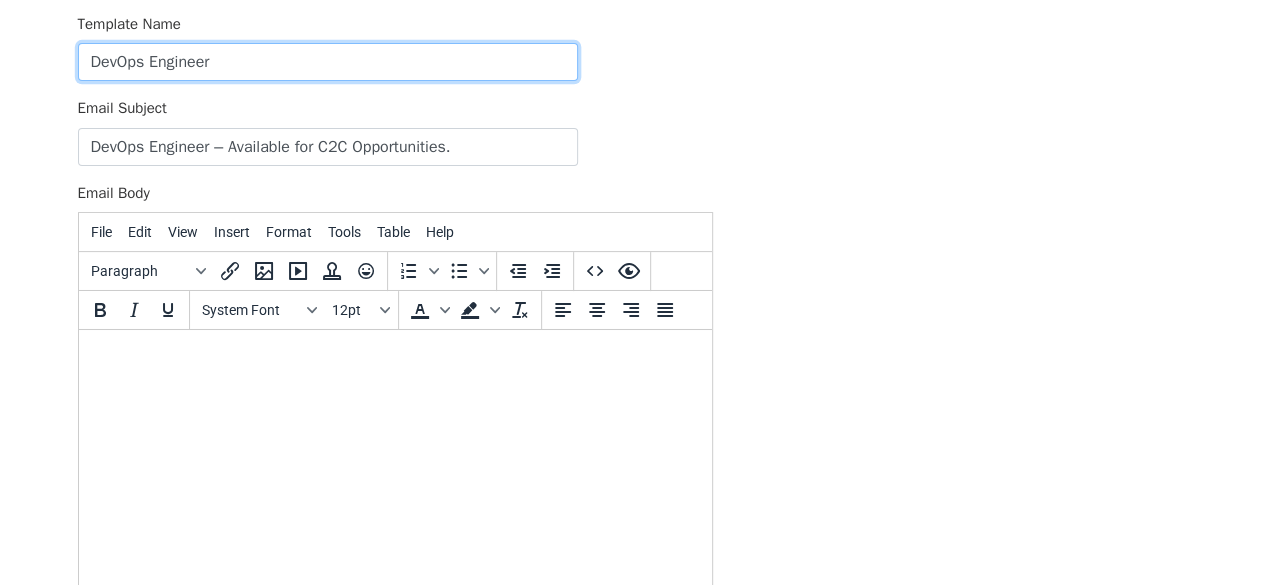 type on "DevOps Engineer" 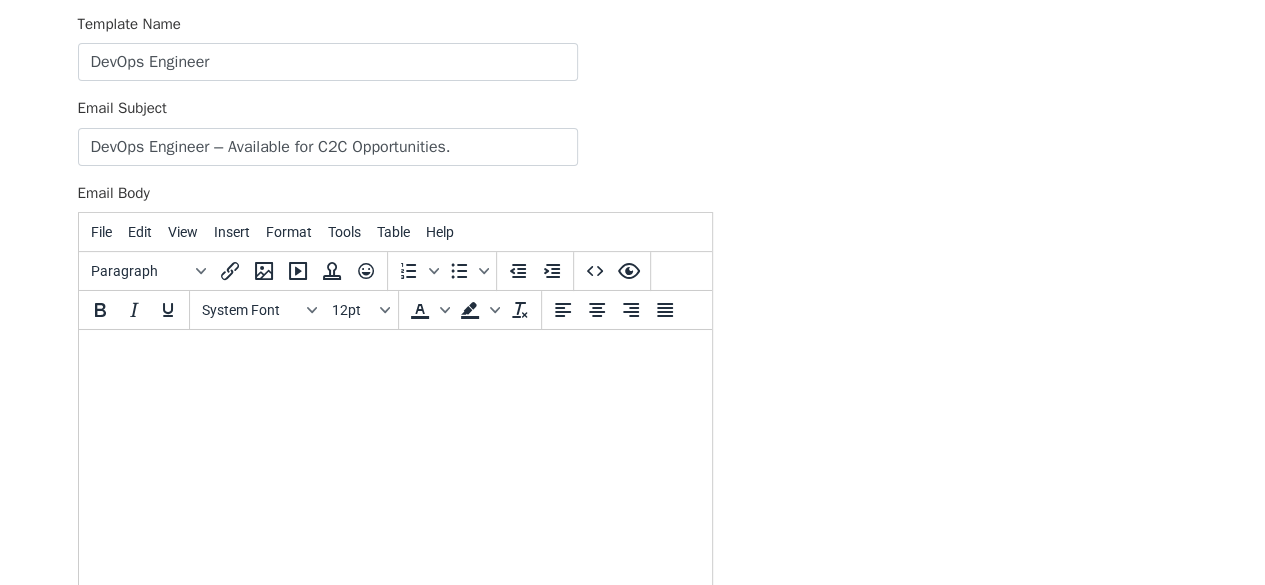 click at bounding box center [394, 357] 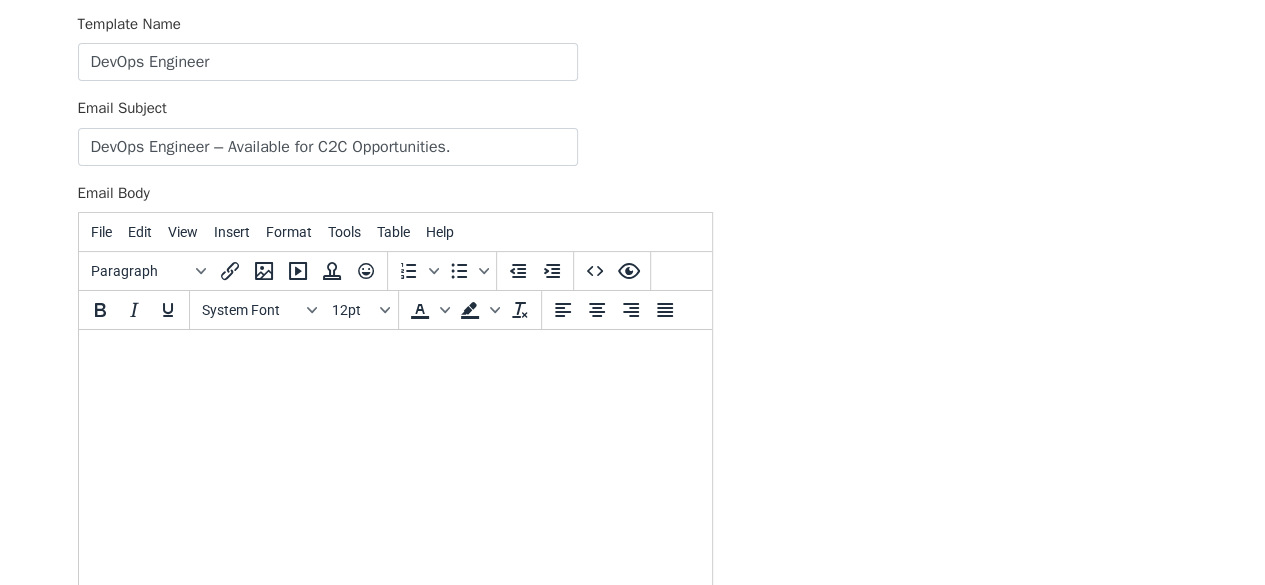 paste 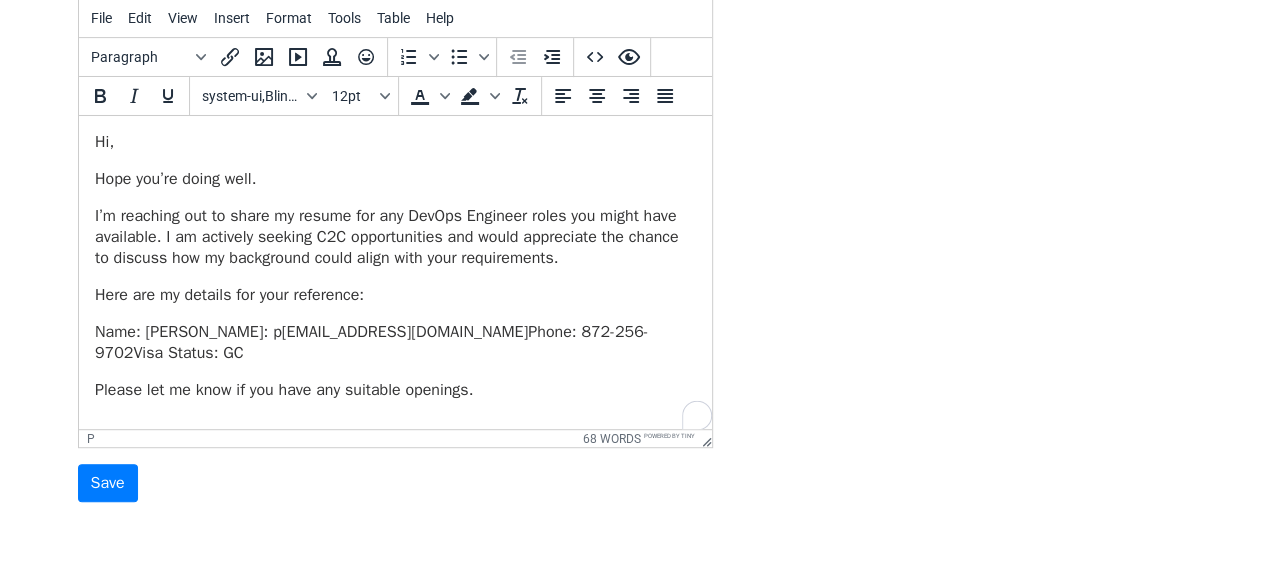 scroll, scrollTop: 349, scrollLeft: 0, axis: vertical 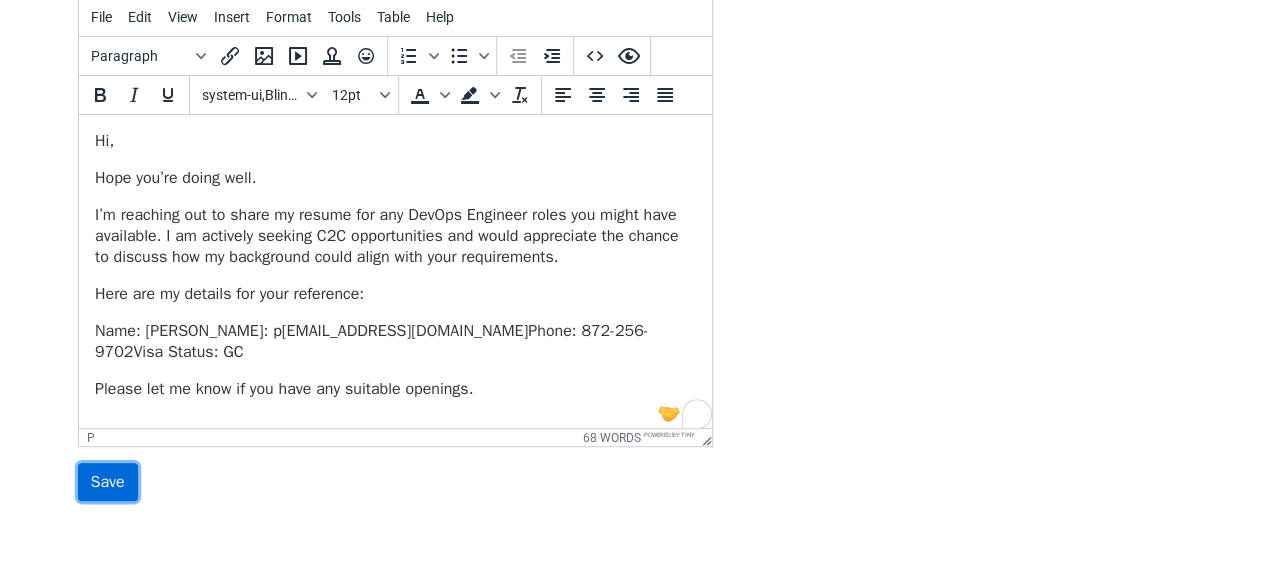 click on "Save" at bounding box center [108, 482] 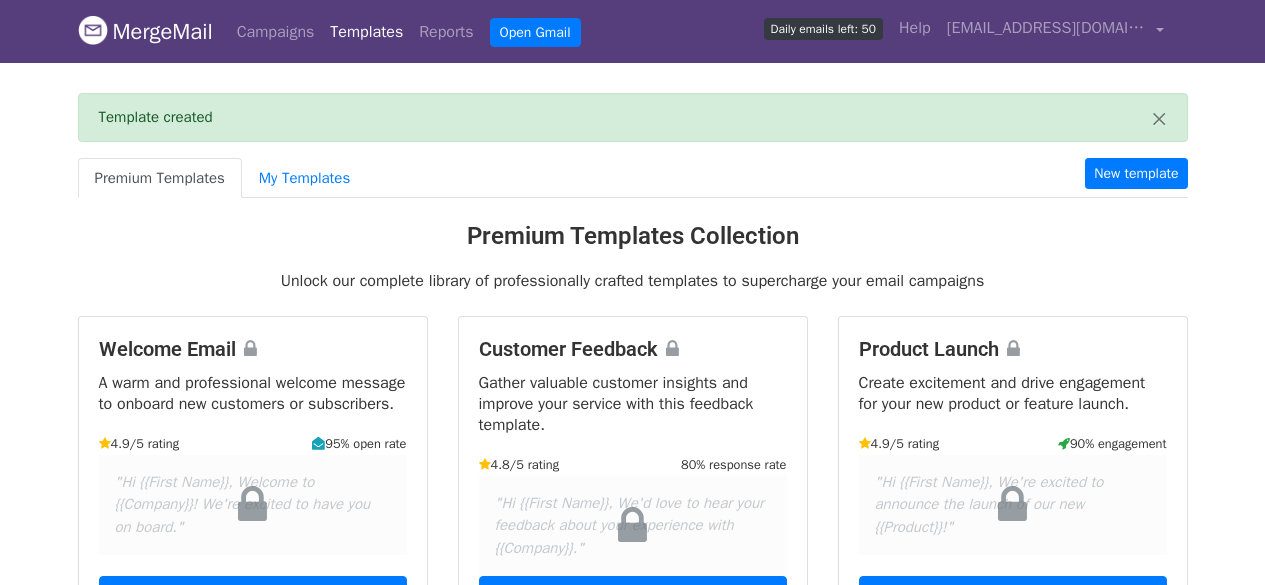 scroll, scrollTop: 0, scrollLeft: 0, axis: both 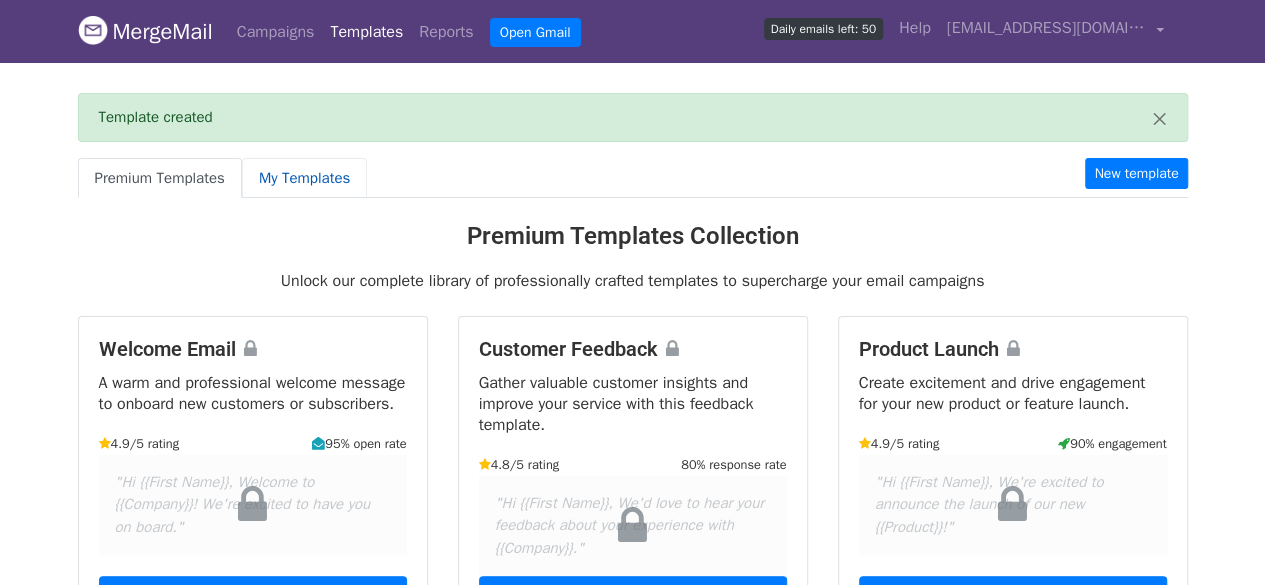 click on "My Templates" at bounding box center (304, 178) 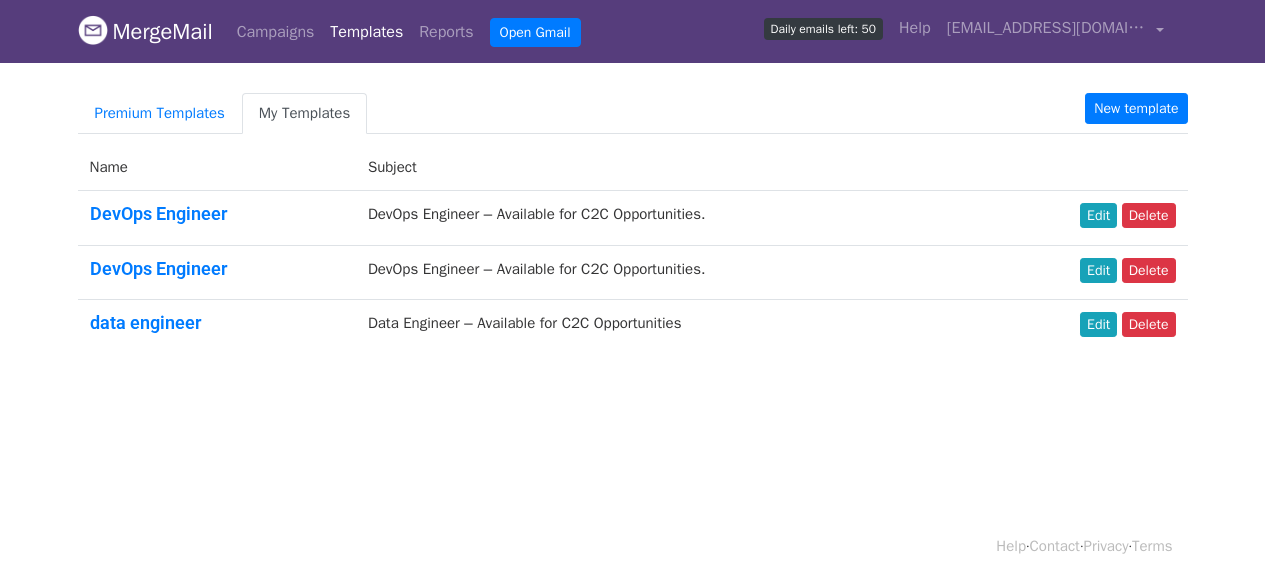 scroll, scrollTop: 0, scrollLeft: 0, axis: both 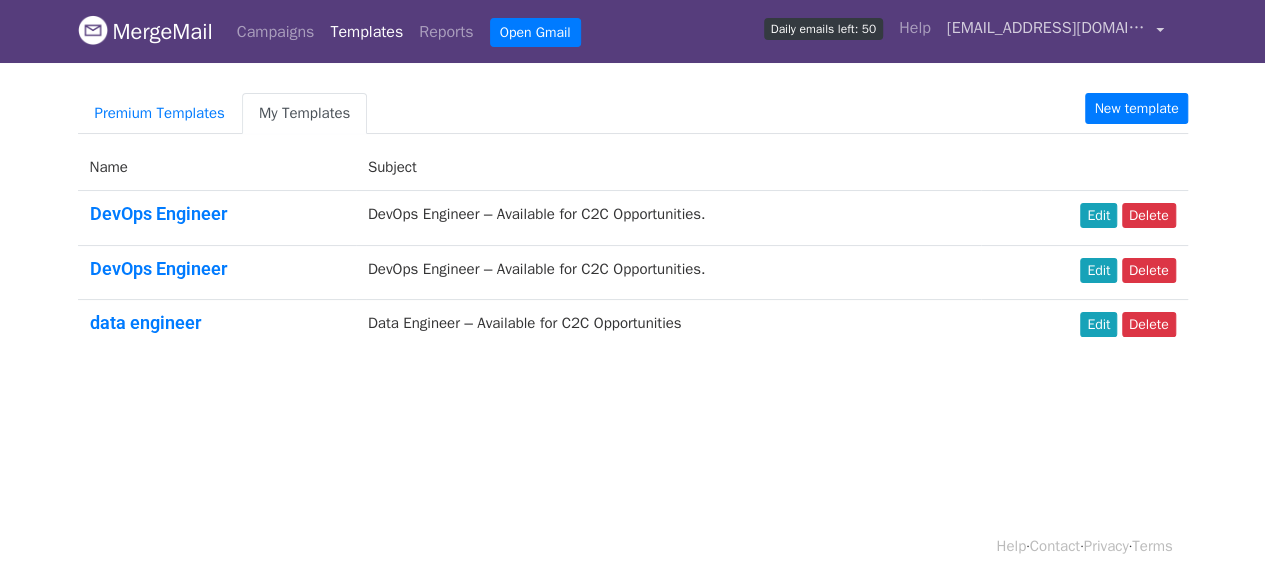click on "[EMAIL_ADDRESS][DOMAIN_NAME]" at bounding box center (1047, 28) 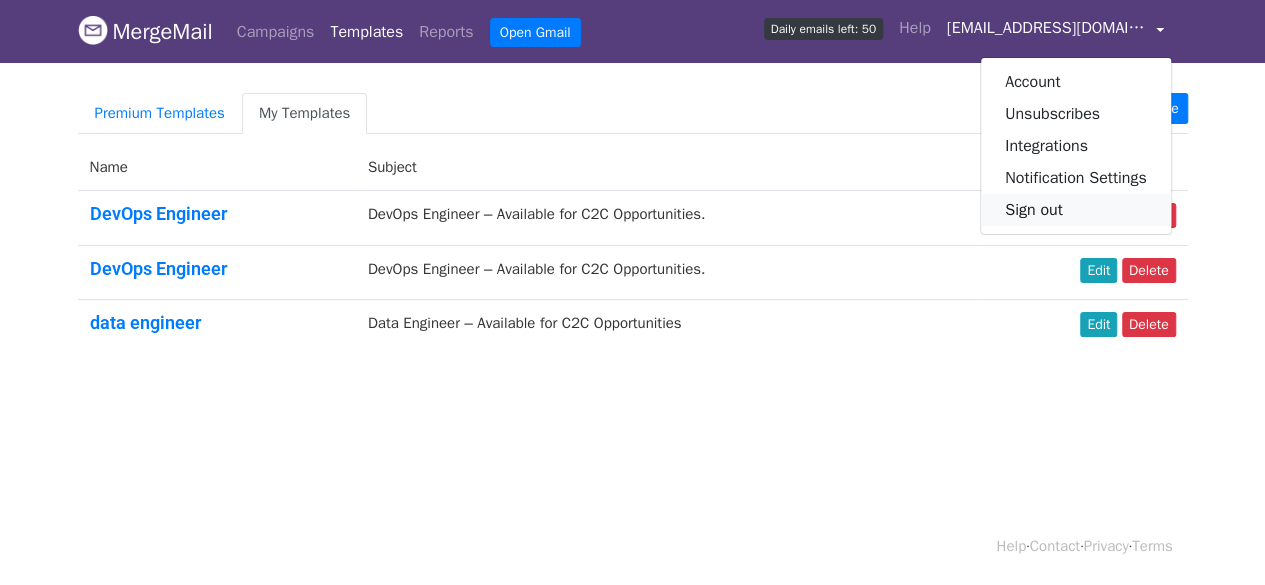 click on "Sign out" at bounding box center (1076, 210) 